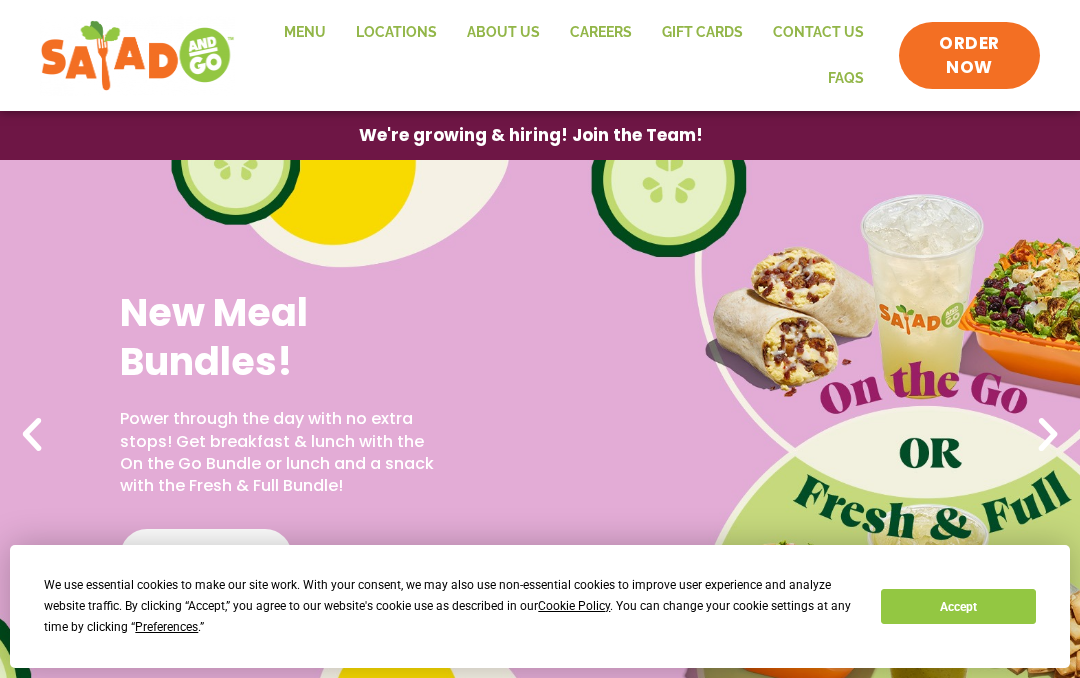 scroll, scrollTop: 0, scrollLeft: 0, axis: both 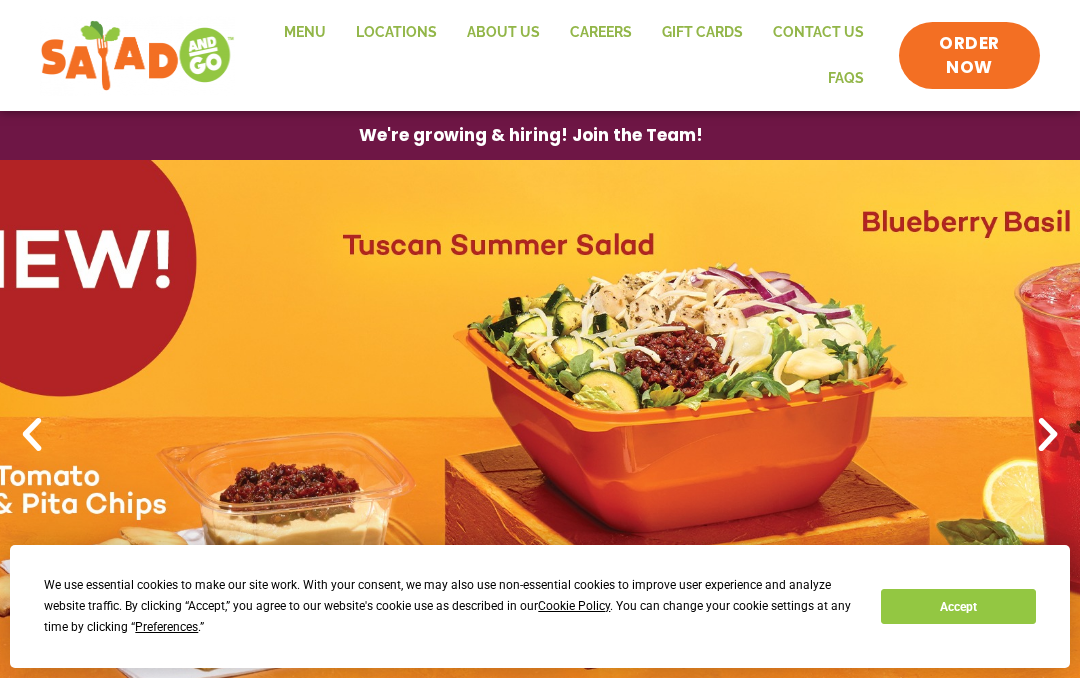click on "Menu" 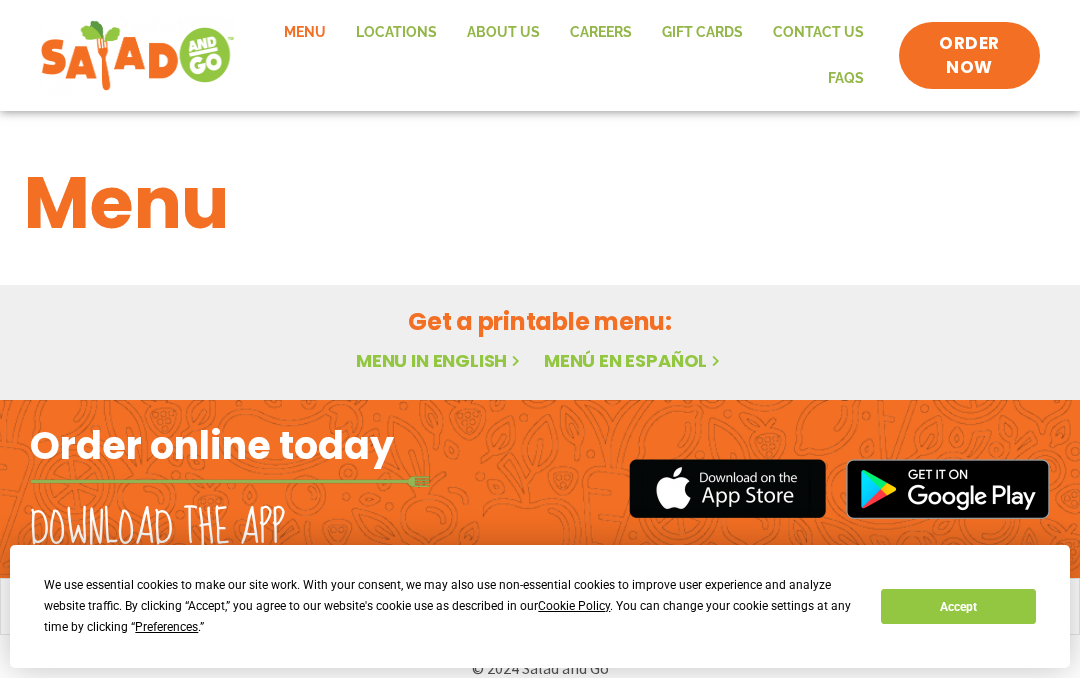 scroll, scrollTop: 0, scrollLeft: 0, axis: both 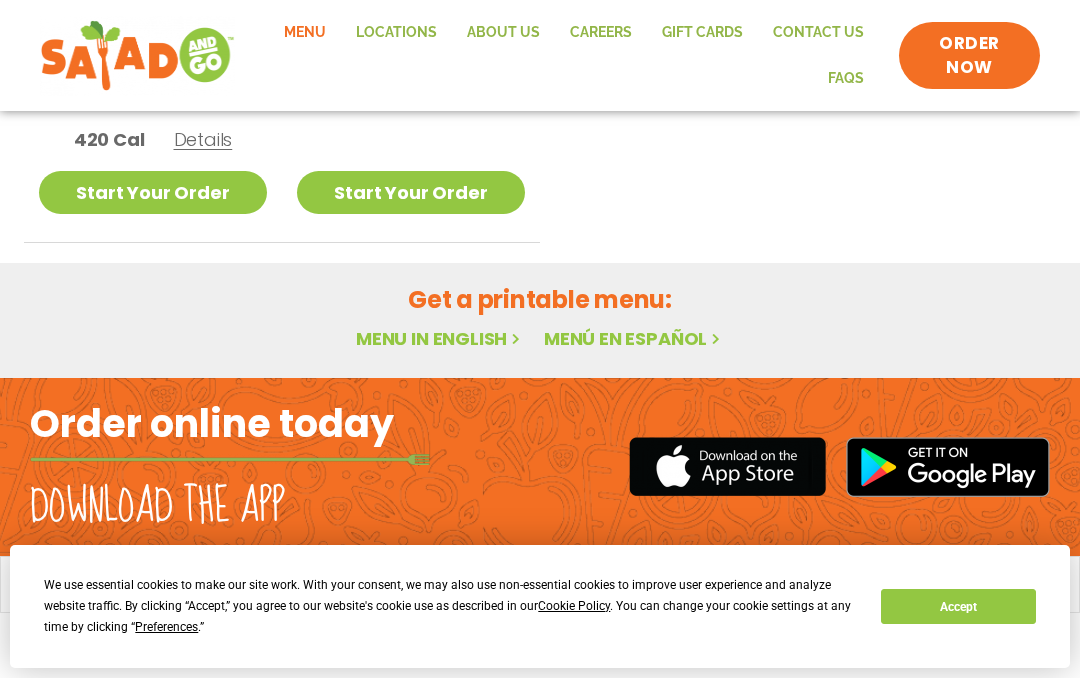 click on "Get a printable menu:   Menu in English    Menú en español" at bounding box center [540, 318] 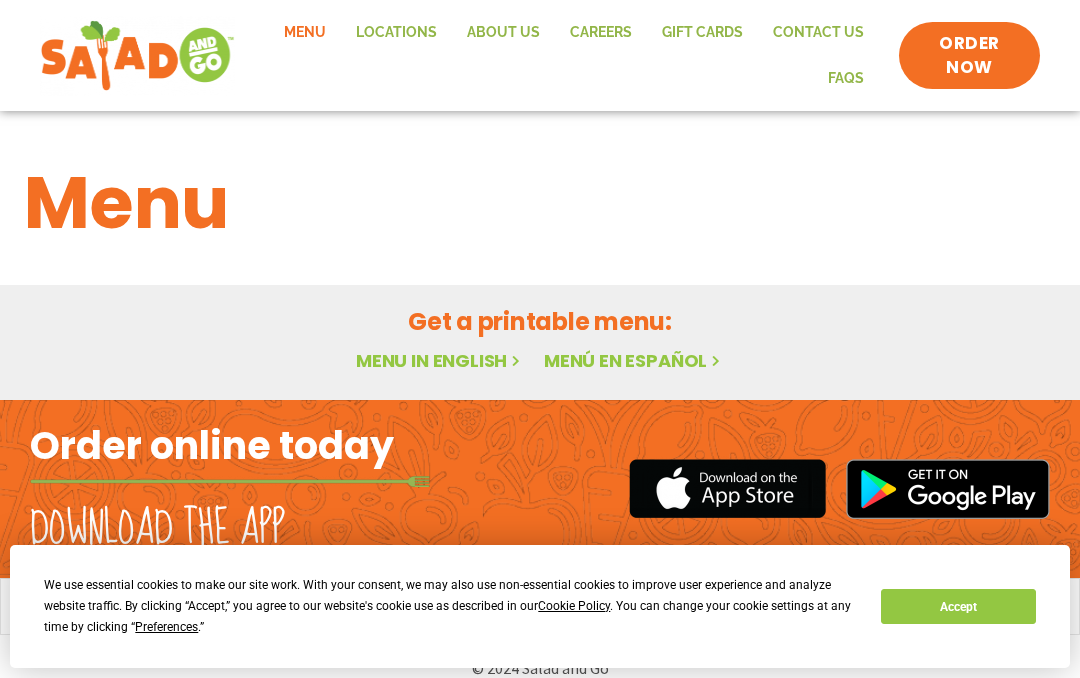 scroll, scrollTop: 0, scrollLeft: 0, axis: both 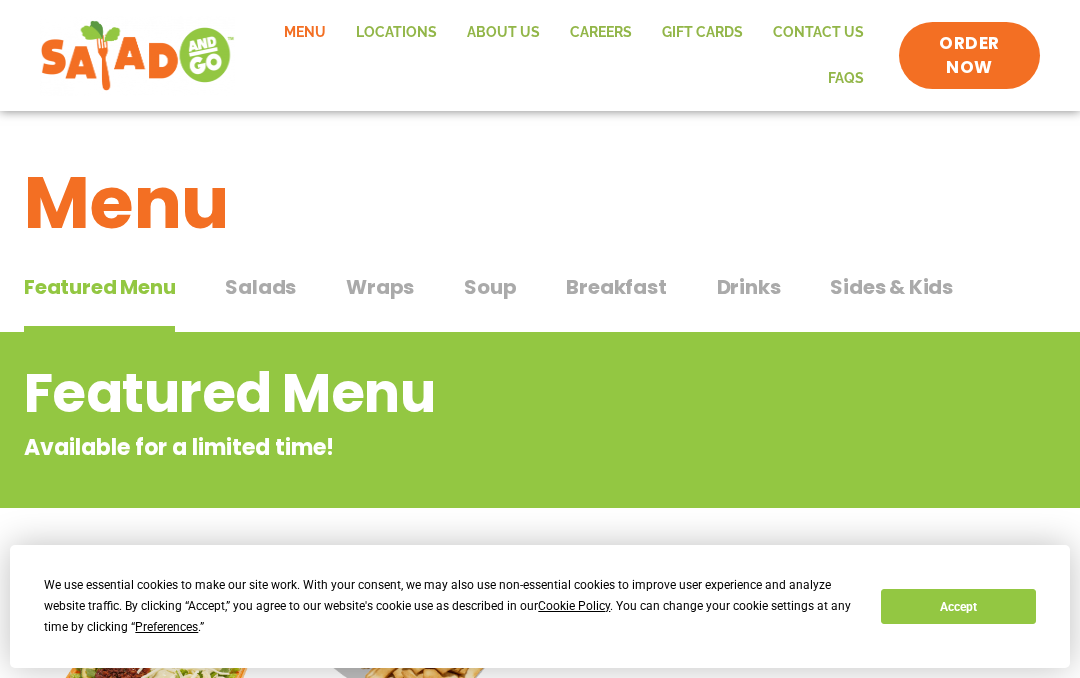 click on "Featured Menu Available for a limited time!" at bounding box center (540, 408) 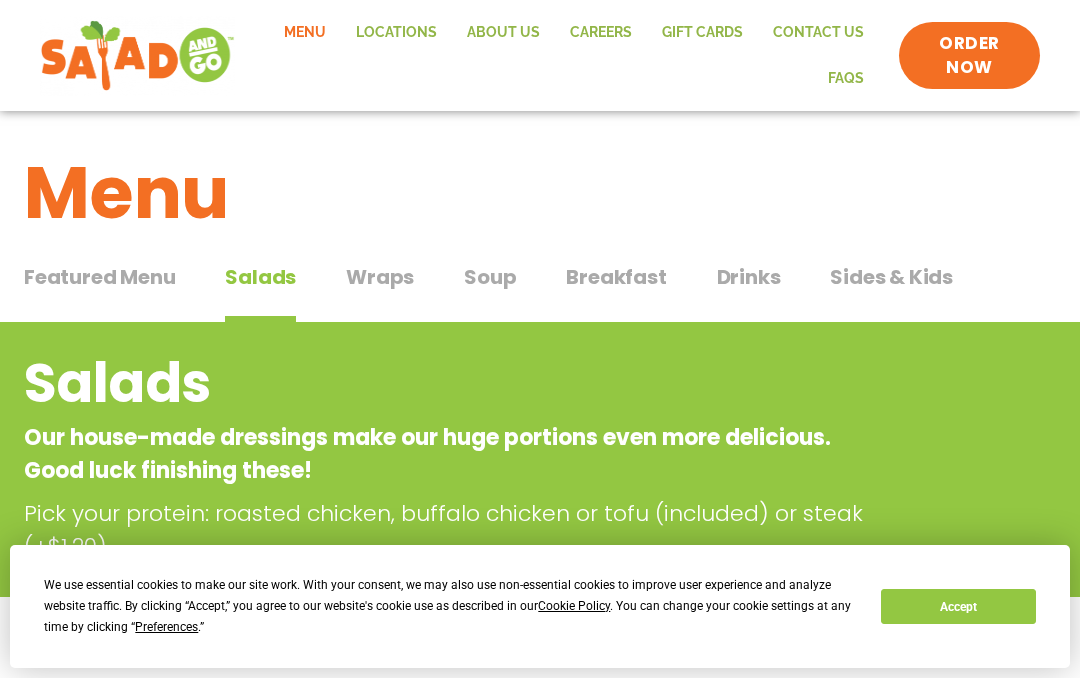scroll, scrollTop: 0, scrollLeft: 0, axis: both 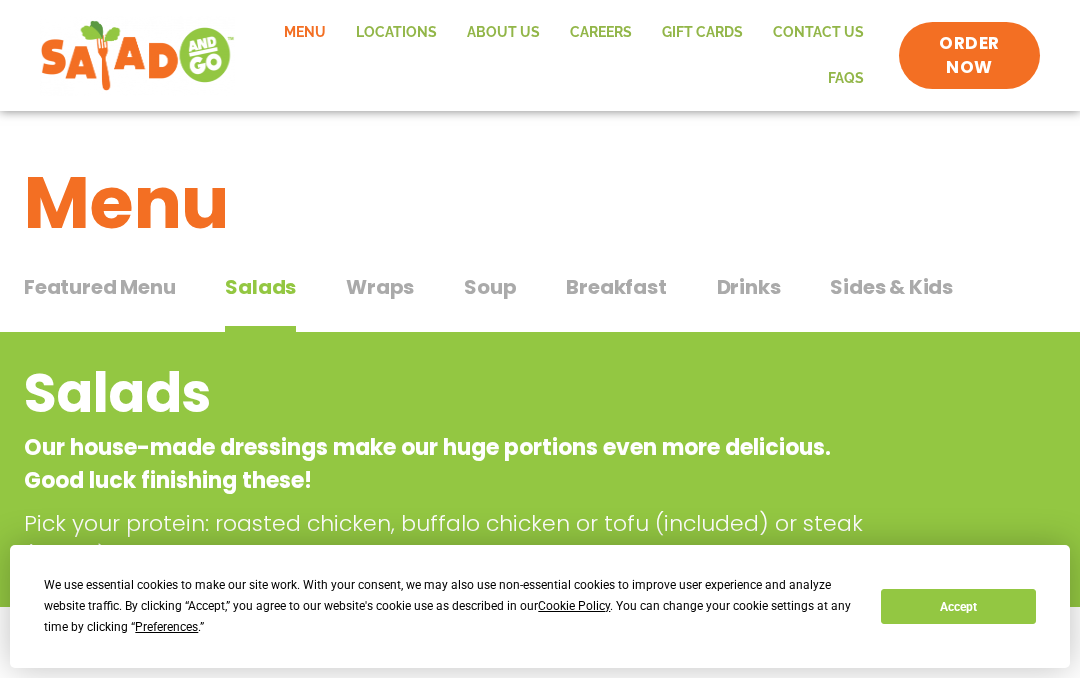 click on "Wraps" at bounding box center (380, 287) 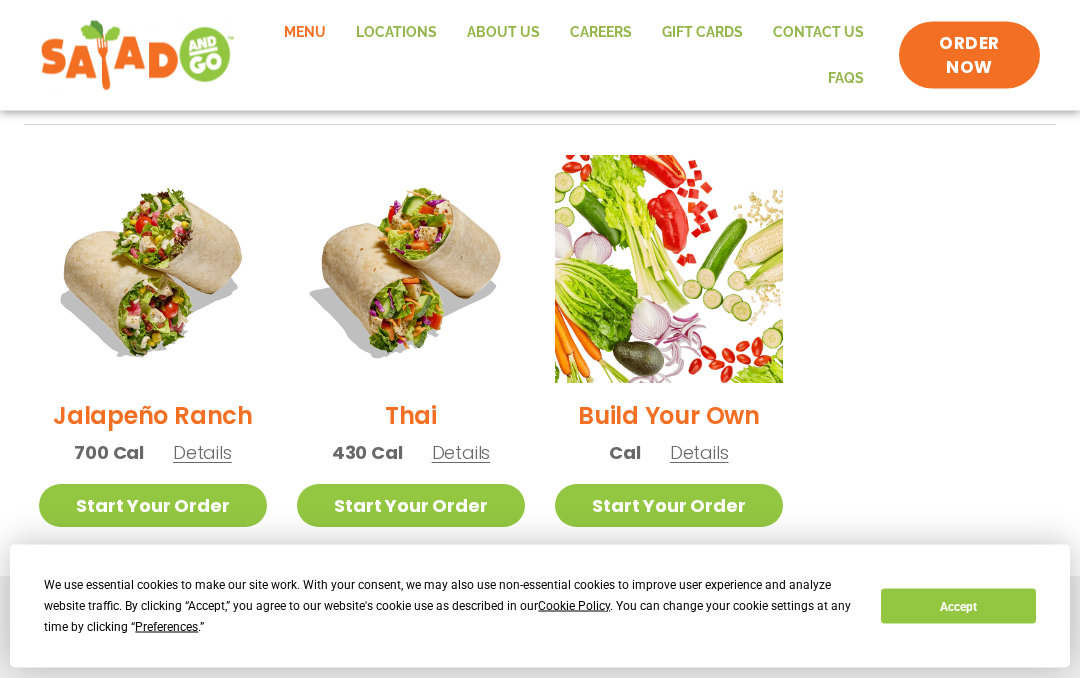 scroll, scrollTop: 1379, scrollLeft: 0, axis: vertical 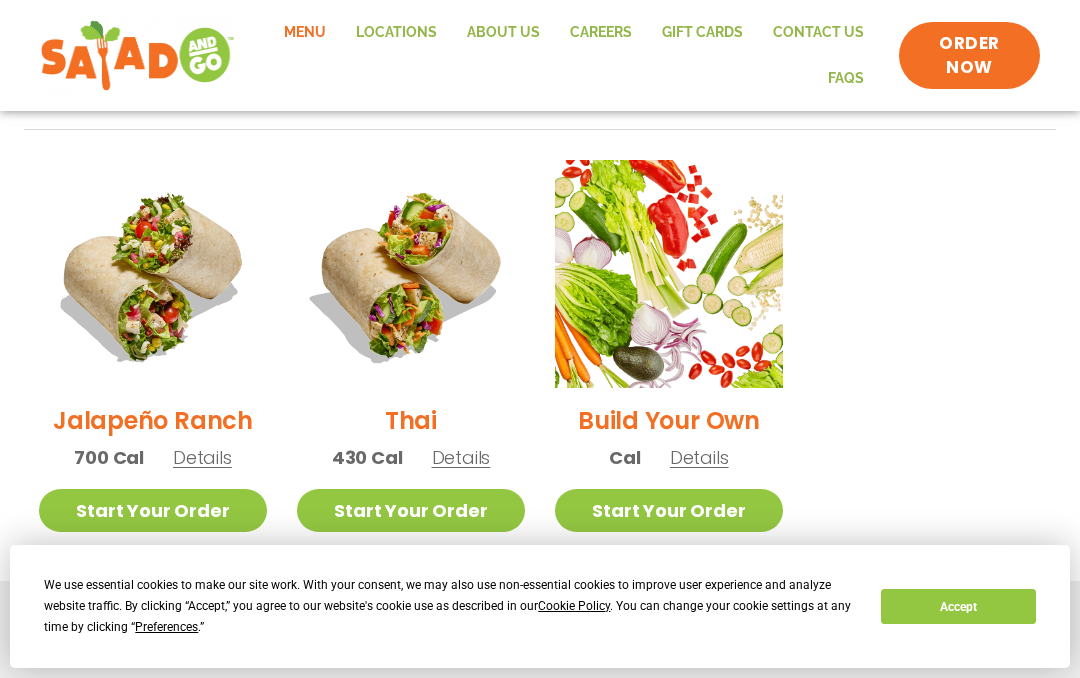 click on "Thai" at bounding box center (411, 420) 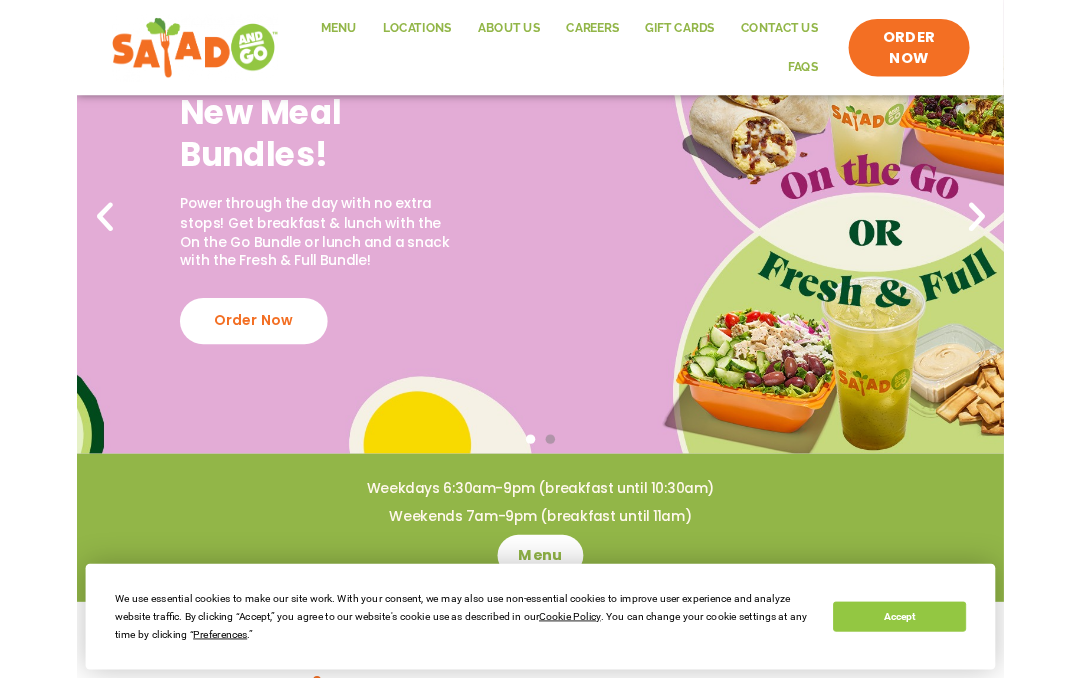 scroll, scrollTop: 182, scrollLeft: 0, axis: vertical 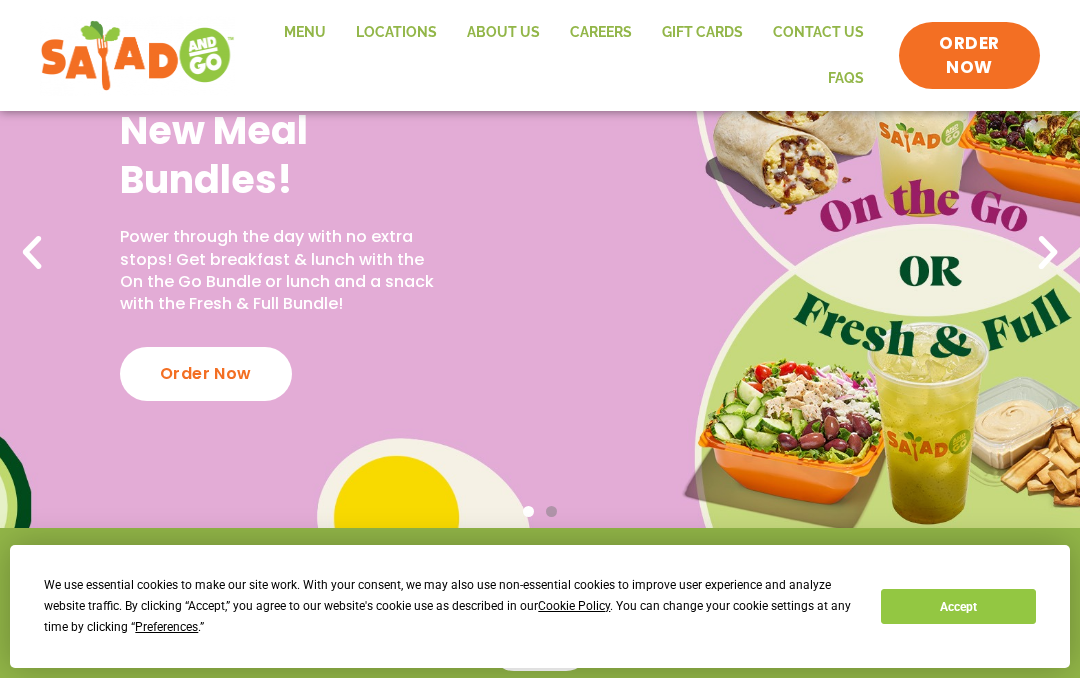 click on "Order Now" at bounding box center [206, 374] 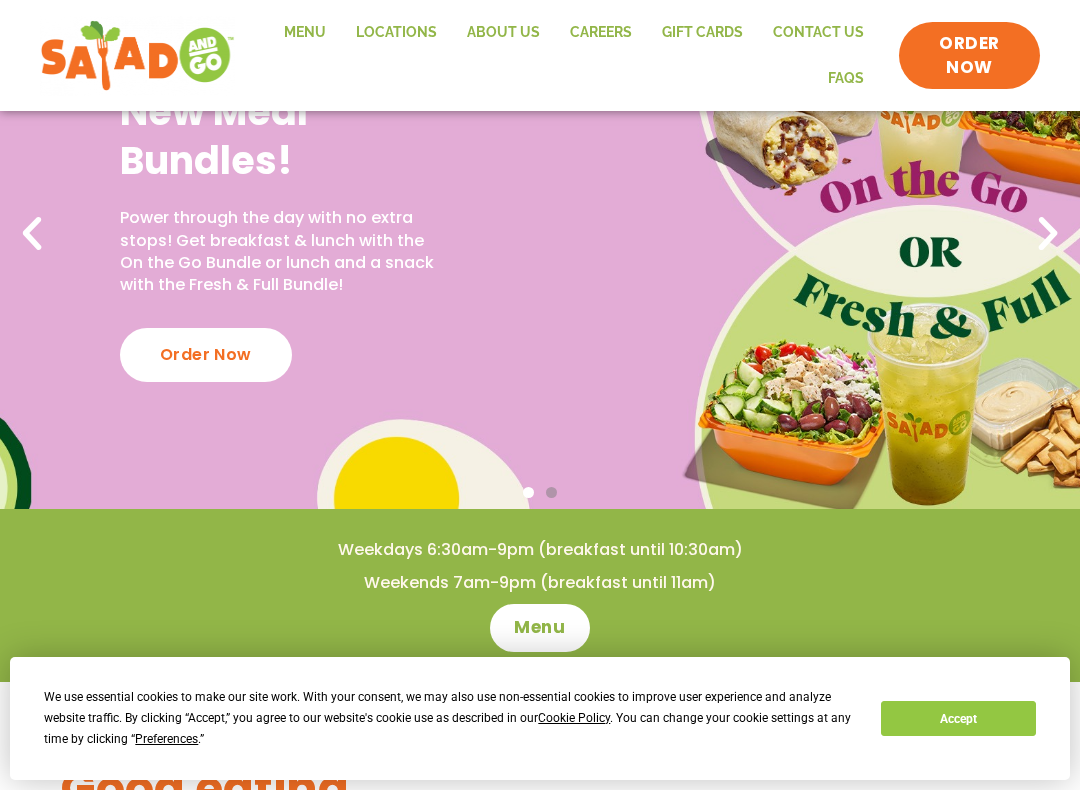 scroll, scrollTop: 203, scrollLeft: 0, axis: vertical 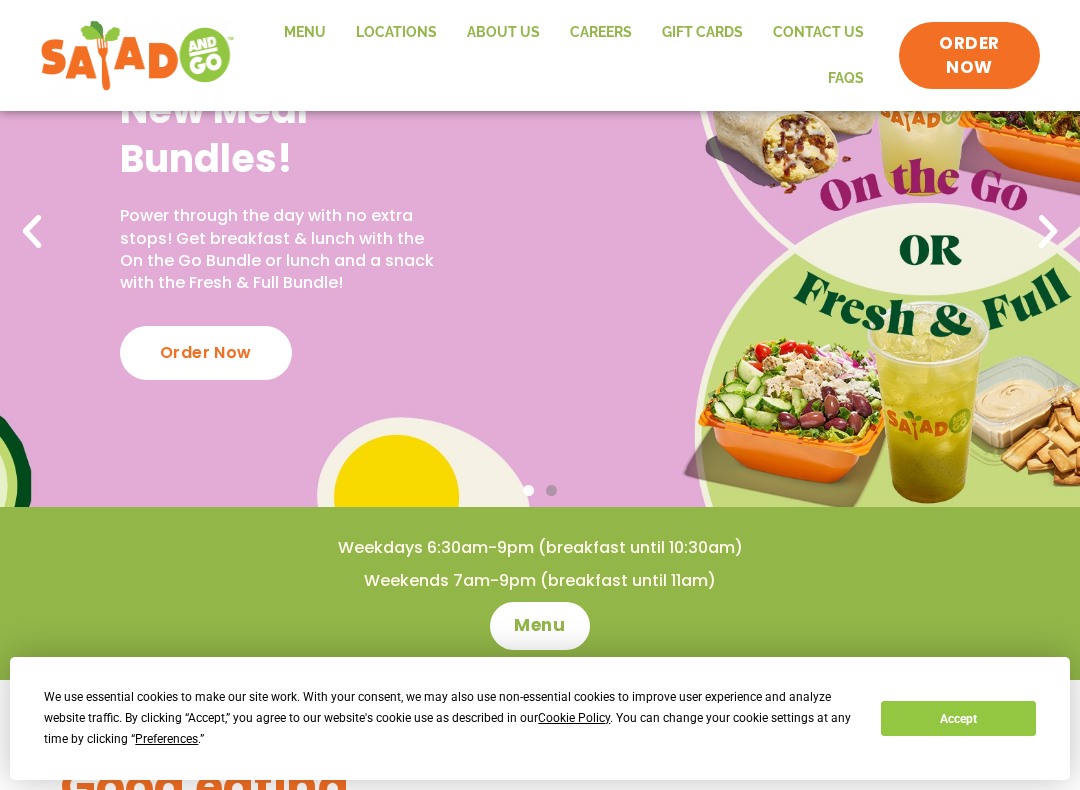 click on "Order Now" at bounding box center [206, 353] 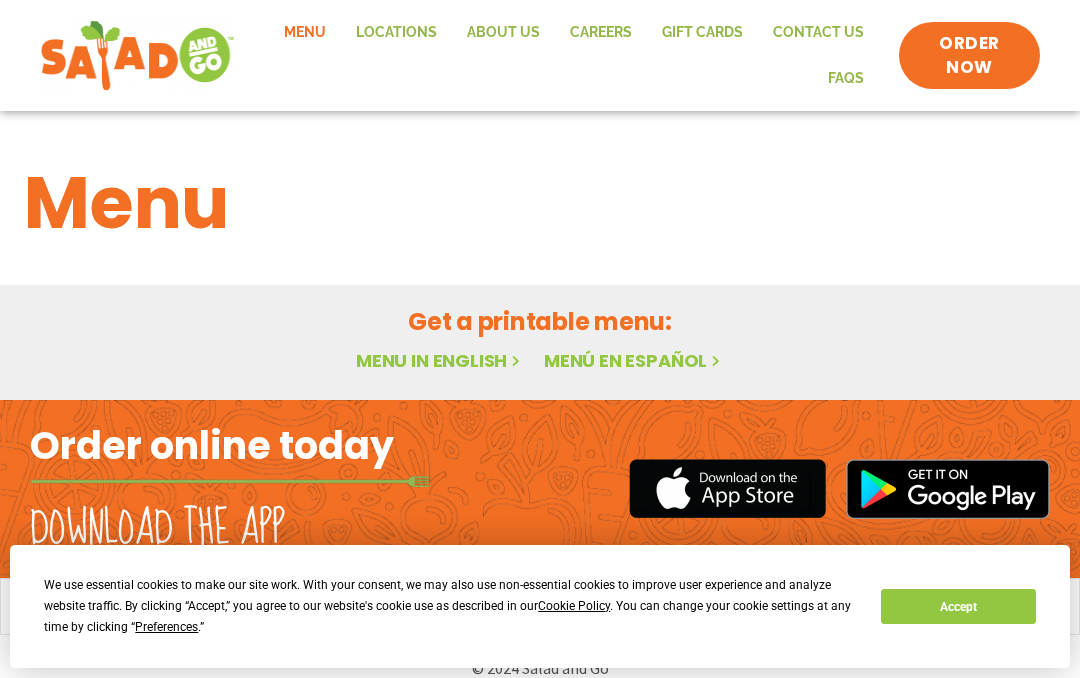 scroll, scrollTop: 0, scrollLeft: 0, axis: both 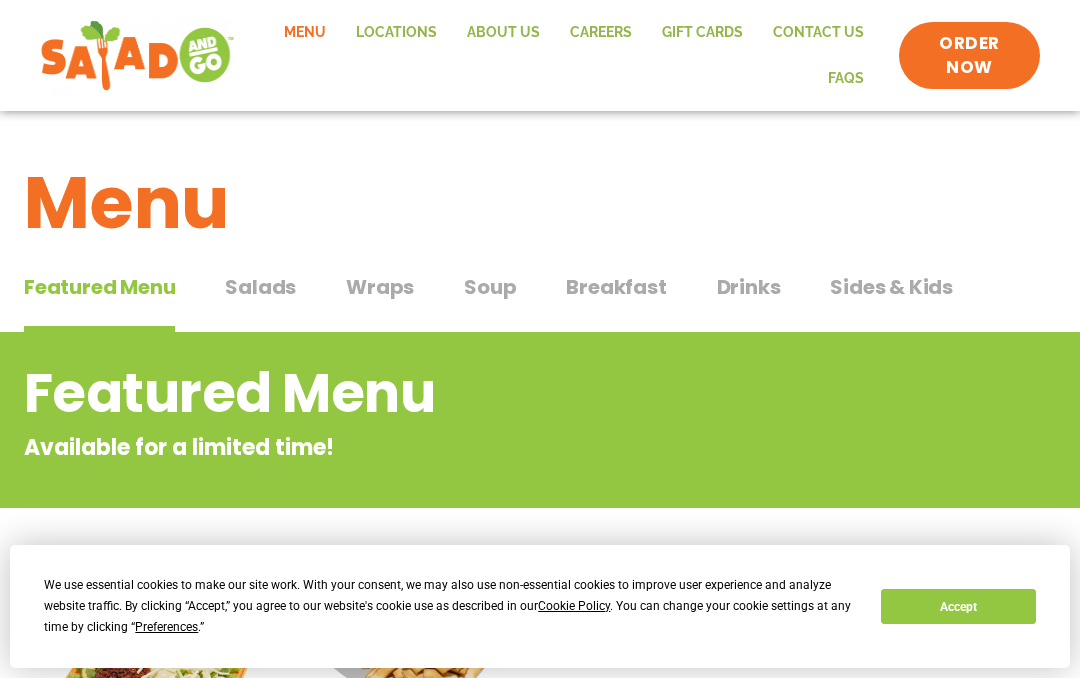 click on "Breakfast" at bounding box center (616, 287) 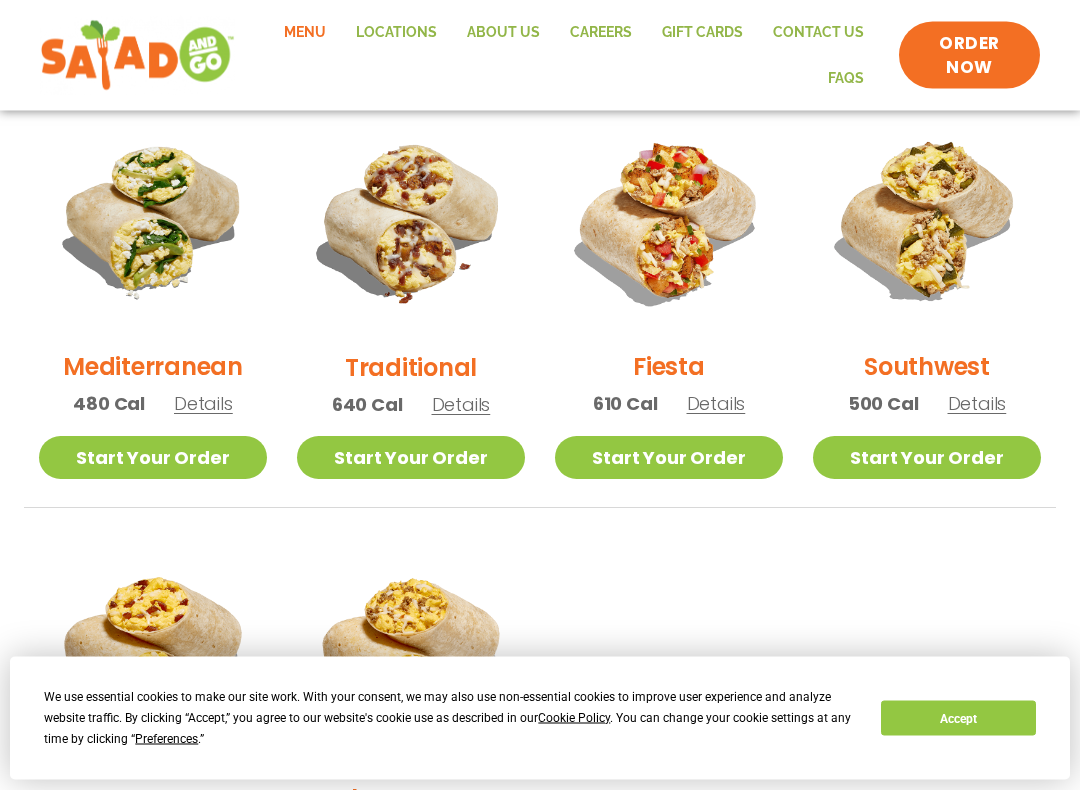 scroll, scrollTop: 536, scrollLeft: 0, axis: vertical 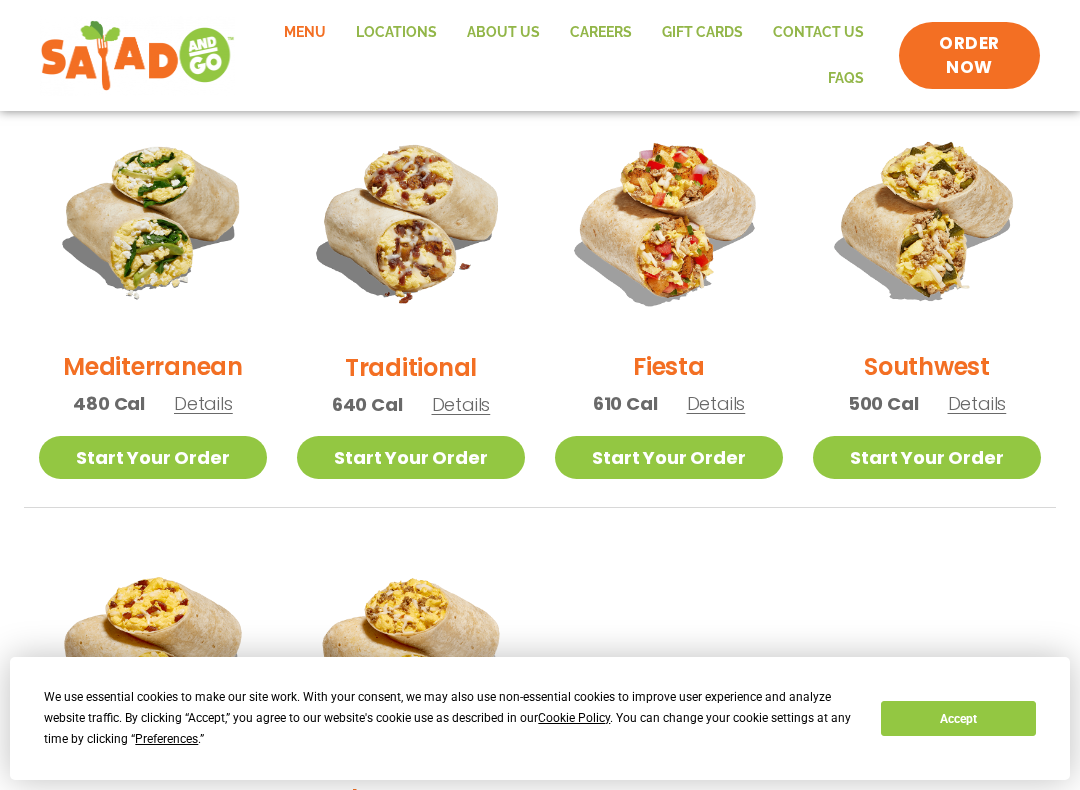 click at bounding box center [411, 220] 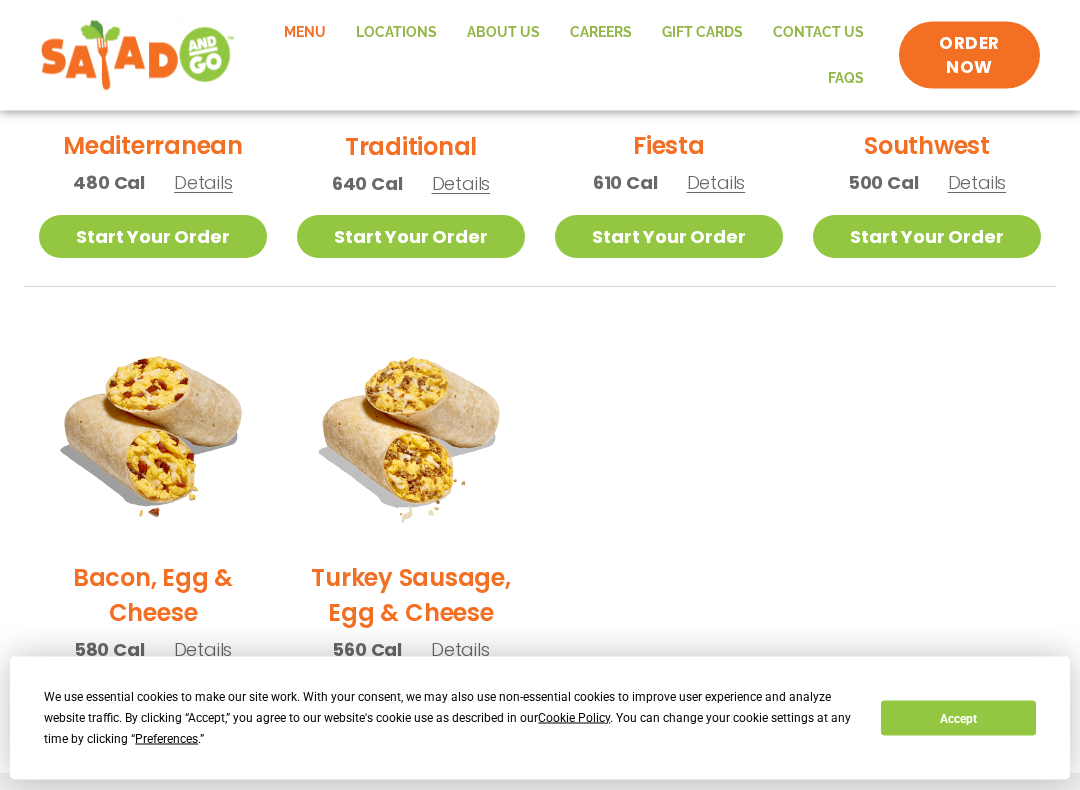 scroll, scrollTop: 758, scrollLeft: 0, axis: vertical 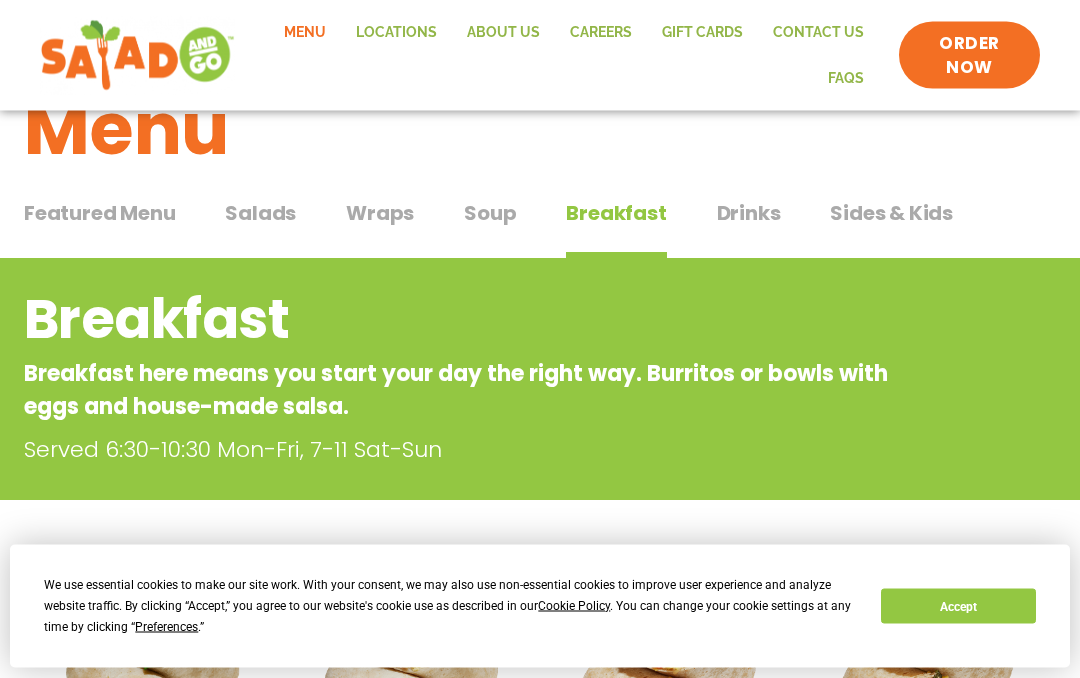 click on "Sides & Kids" at bounding box center [891, 214] 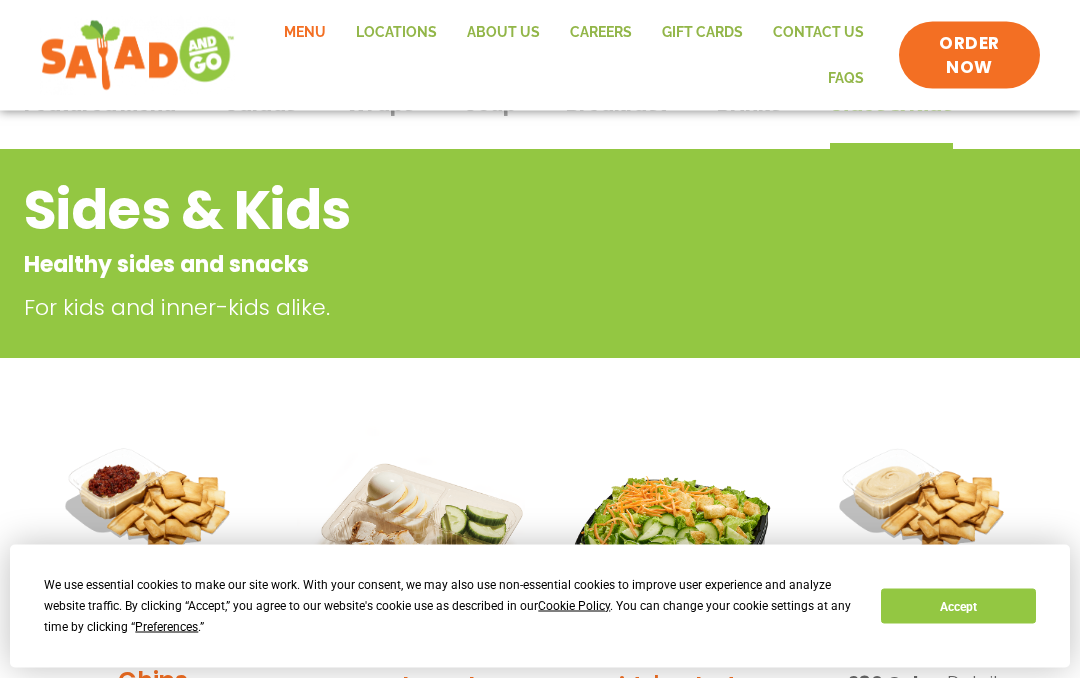 scroll, scrollTop: 0, scrollLeft: 0, axis: both 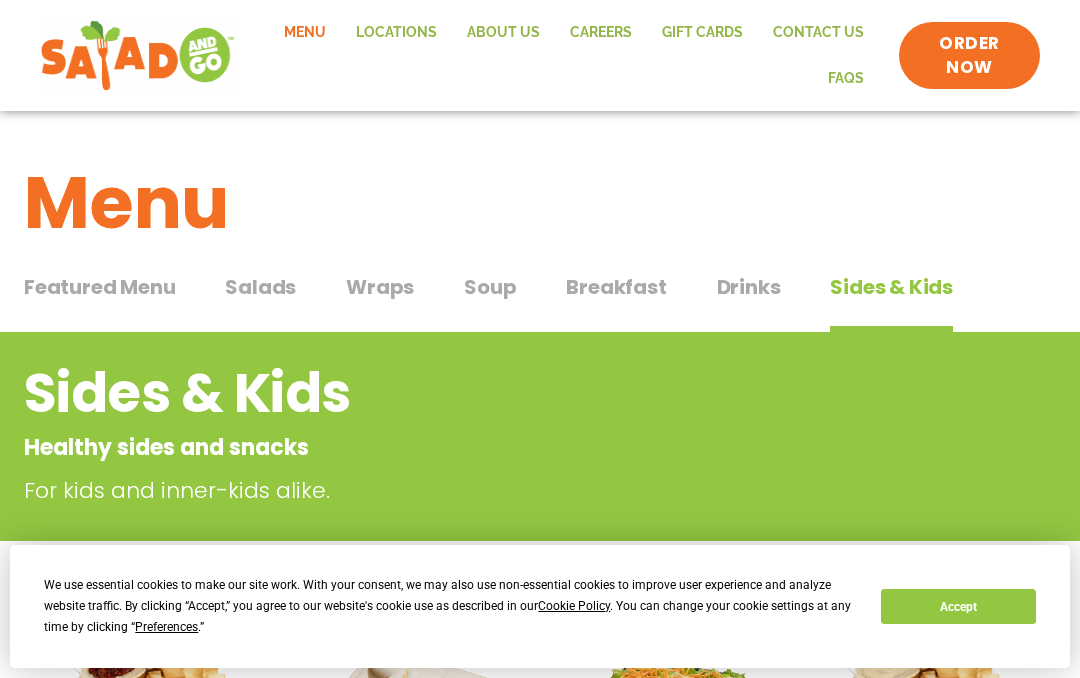 click on "Menu" 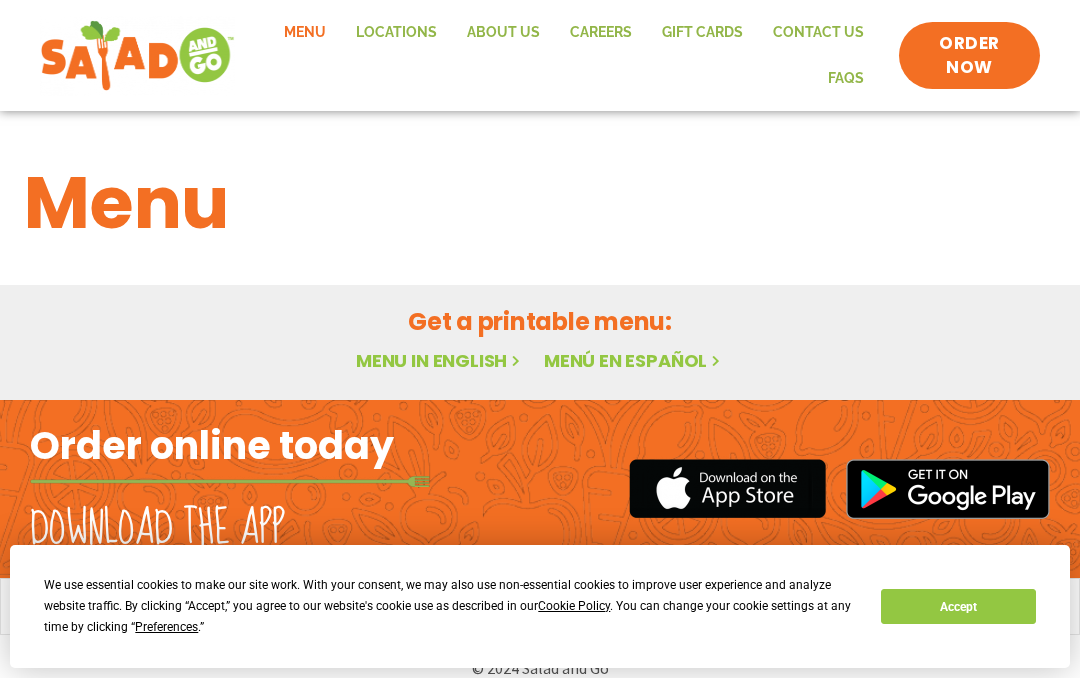 scroll, scrollTop: 0, scrollLeft: 0, axis: both 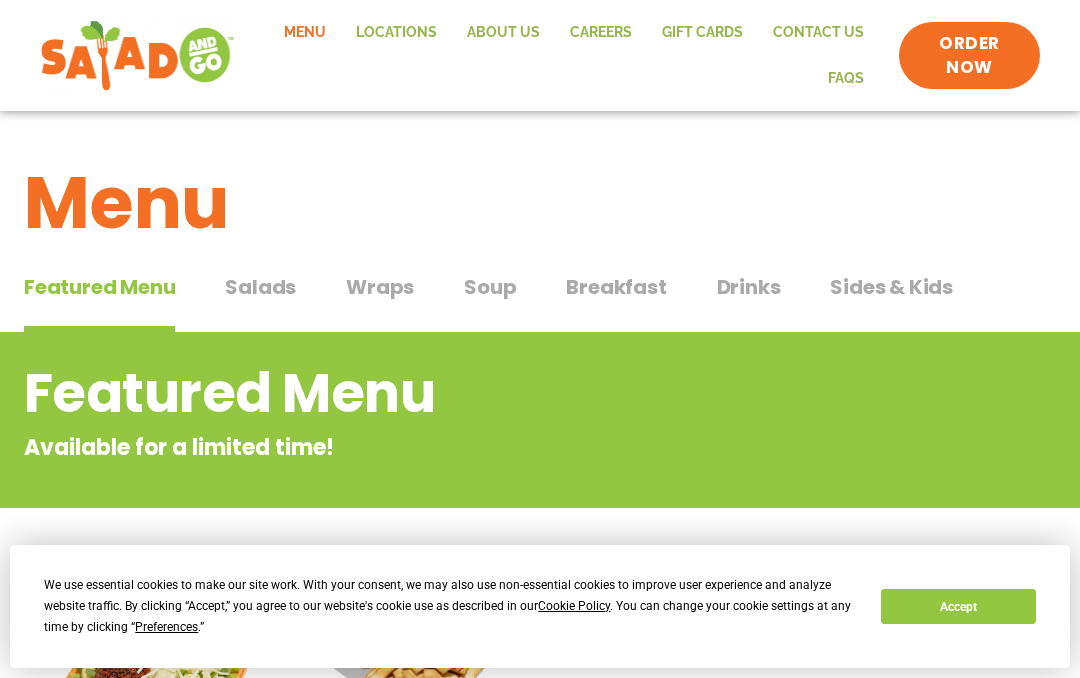 click on "Soup" at bounding box center (490, 287) 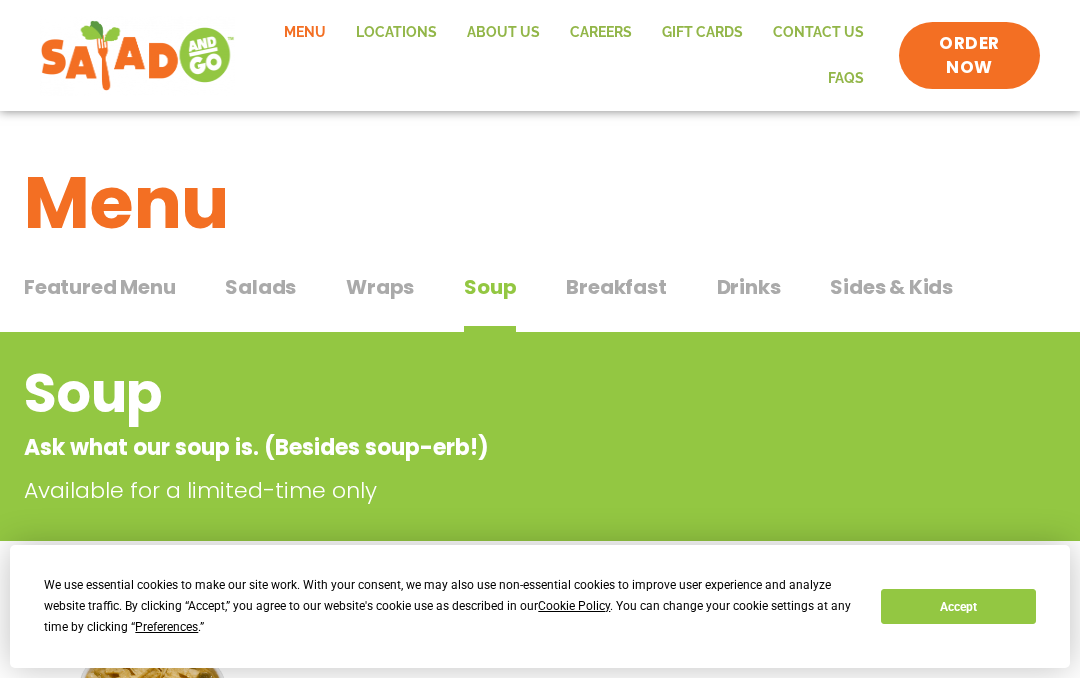 click on "Soup" at bounding box center (490, 287) 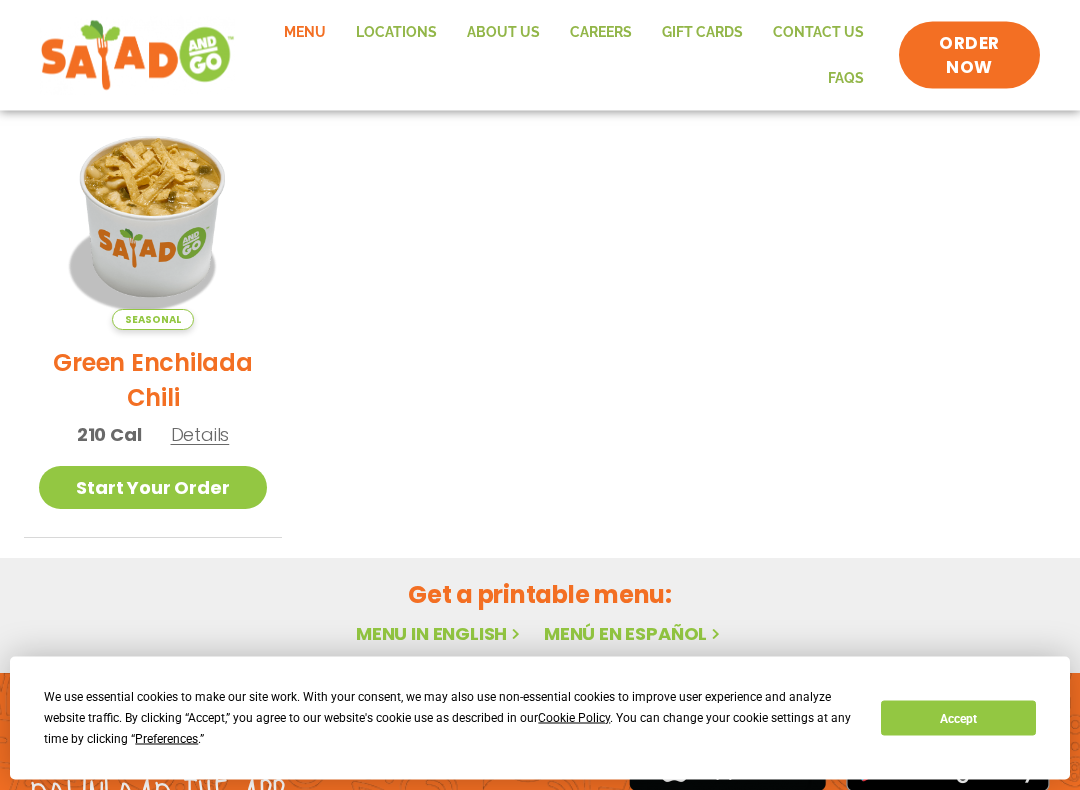 scroll, scrollTop: 504, scrollLeft: 0, axis: vertical 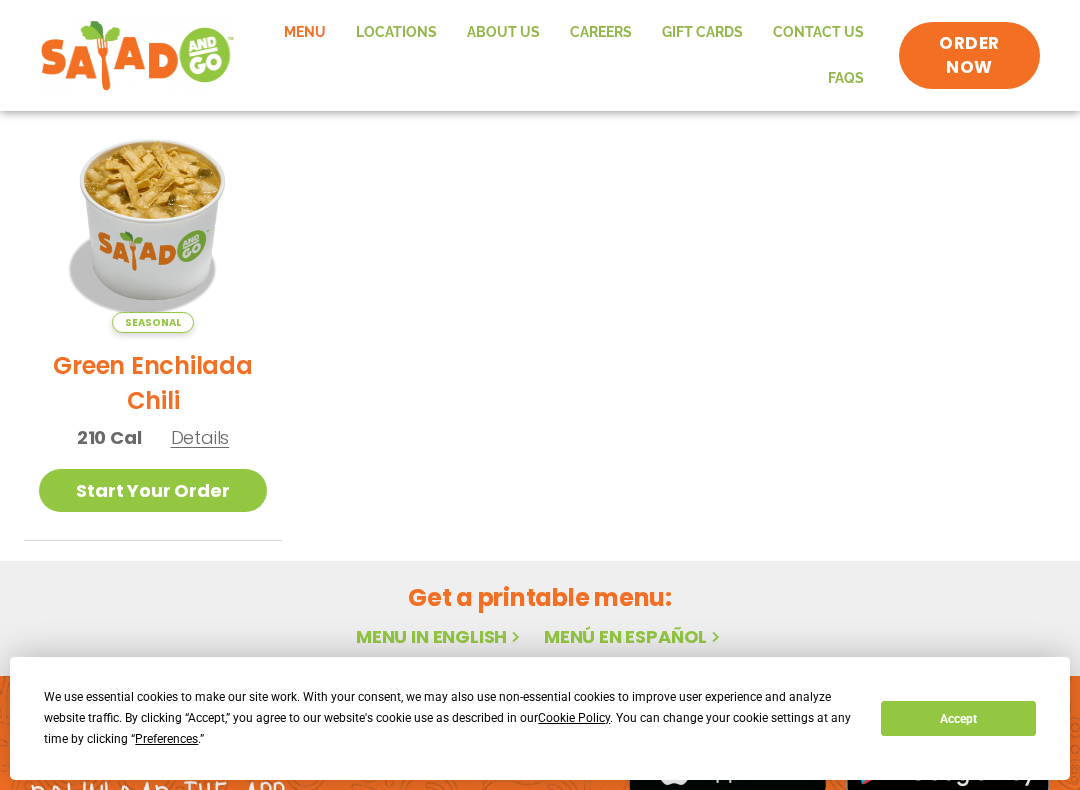 click at bounding box center [153, 219] 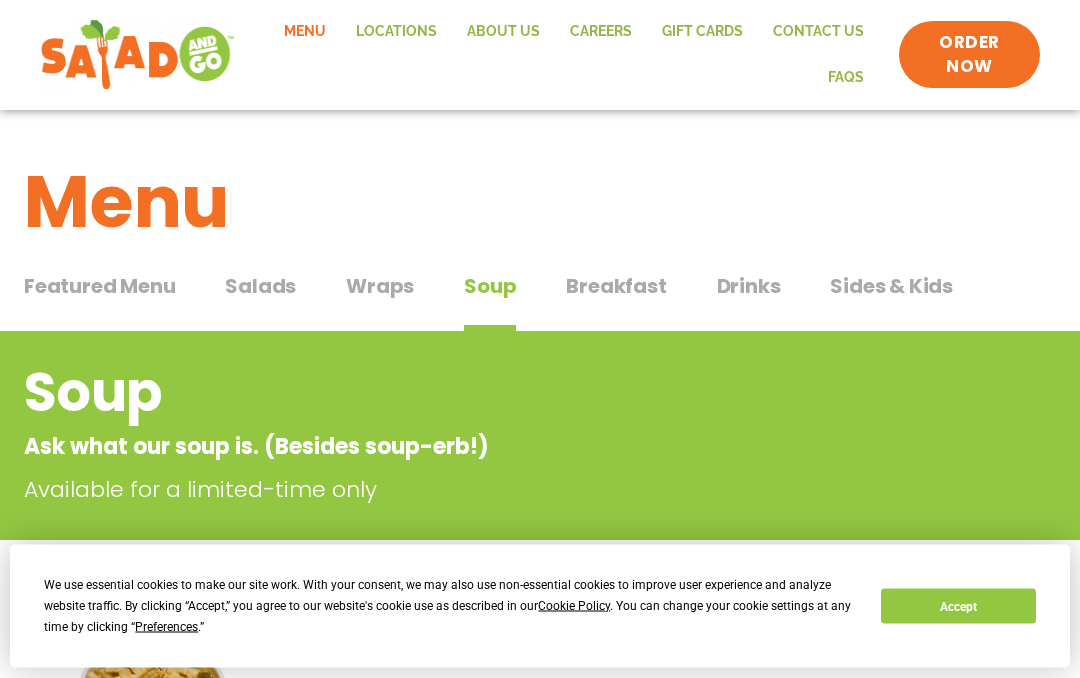 scroll, scrollTop: 0, scrollLeft: 0, axis: both 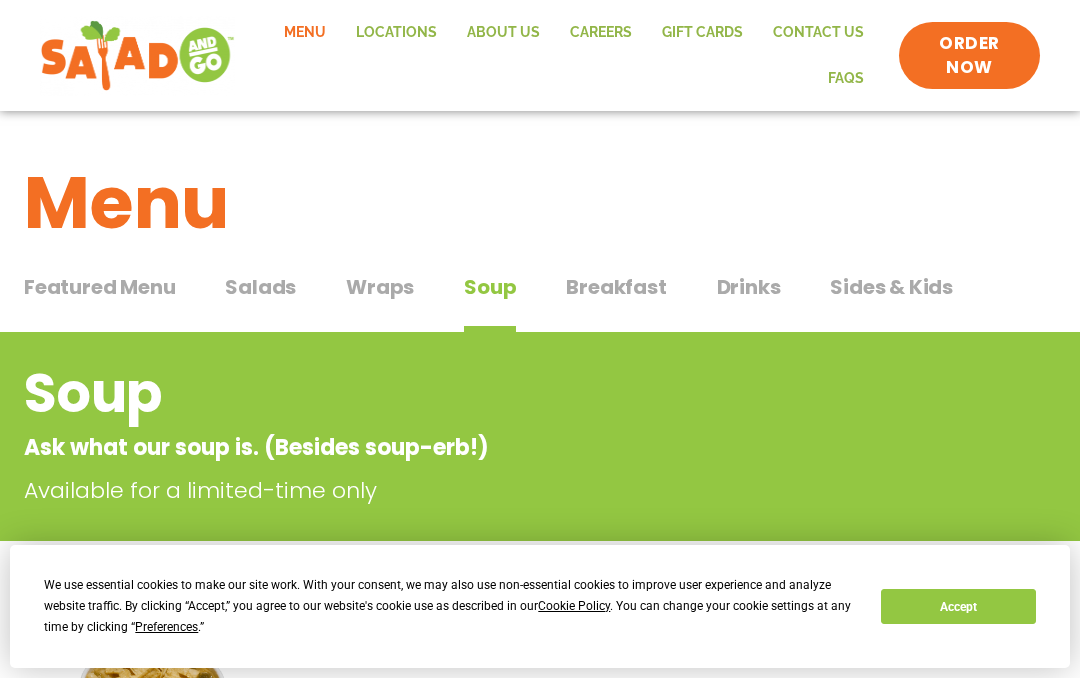 click on "Drinks" at bounding box center [749, 287] 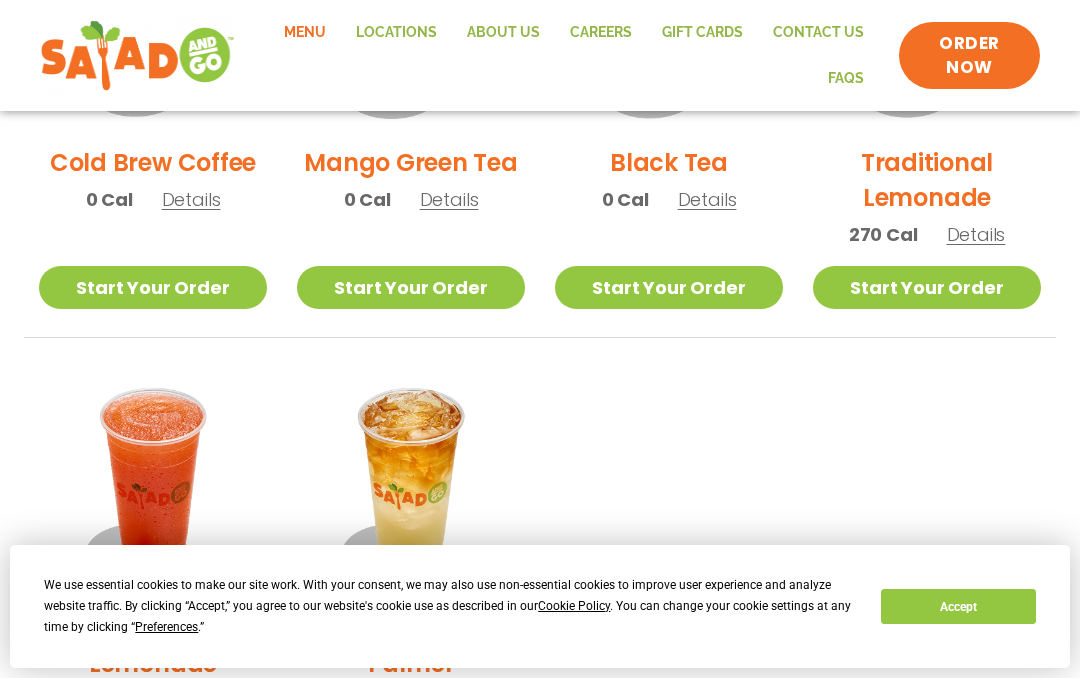scroll, scrollTop: 706, scrollLeft: 0, axis: vertical 